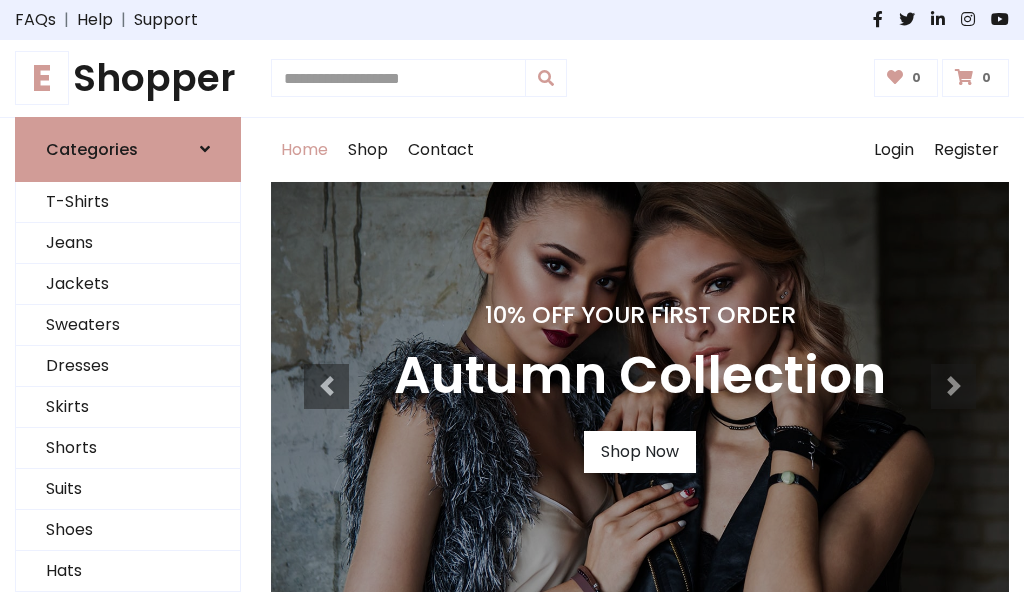 scroll, scrollTop: 0, scrollLeft: 0, axis: both 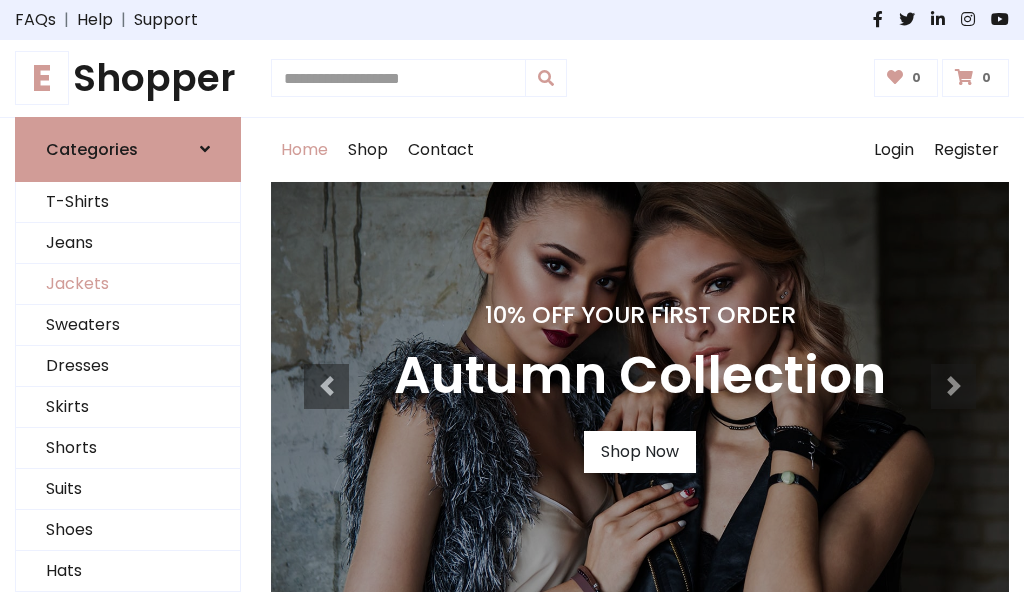 click on "Jackets" at bounding box center (128, 284) 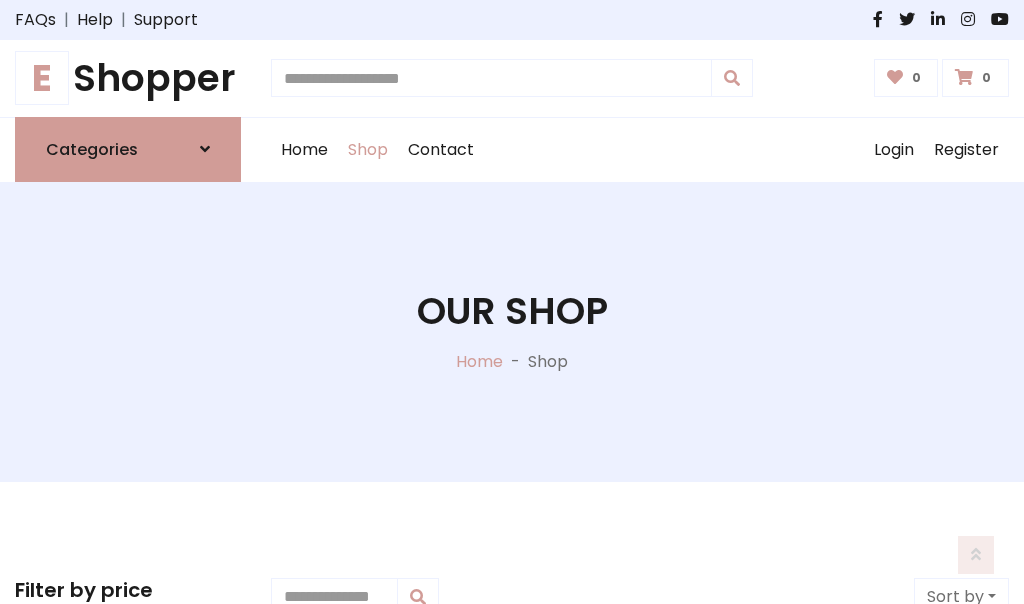 scroll, scrollTop: 904, scrollLeft: 0, axis: vertical 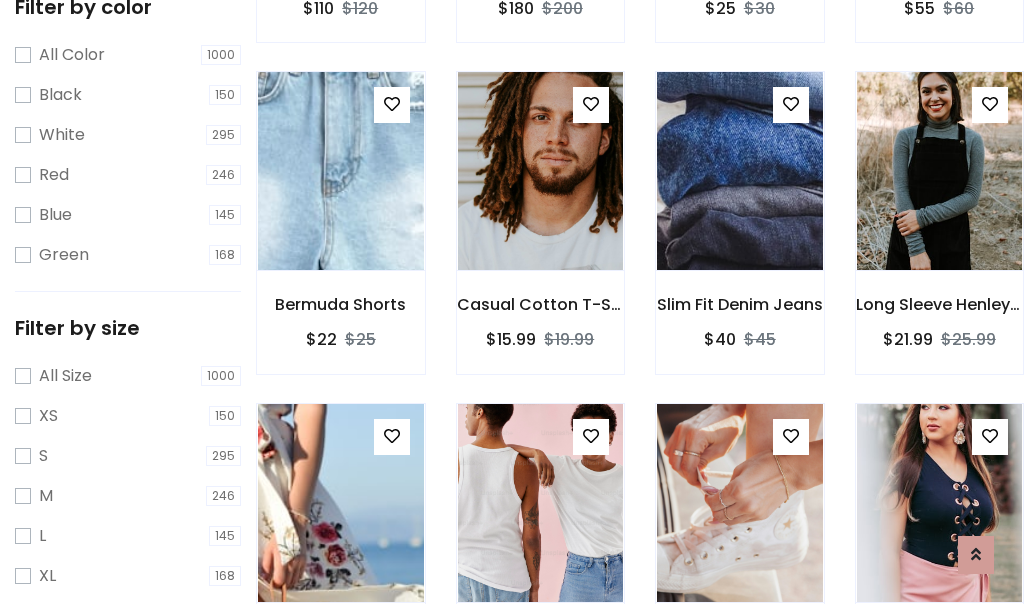 click at bounding box center (340, -160) 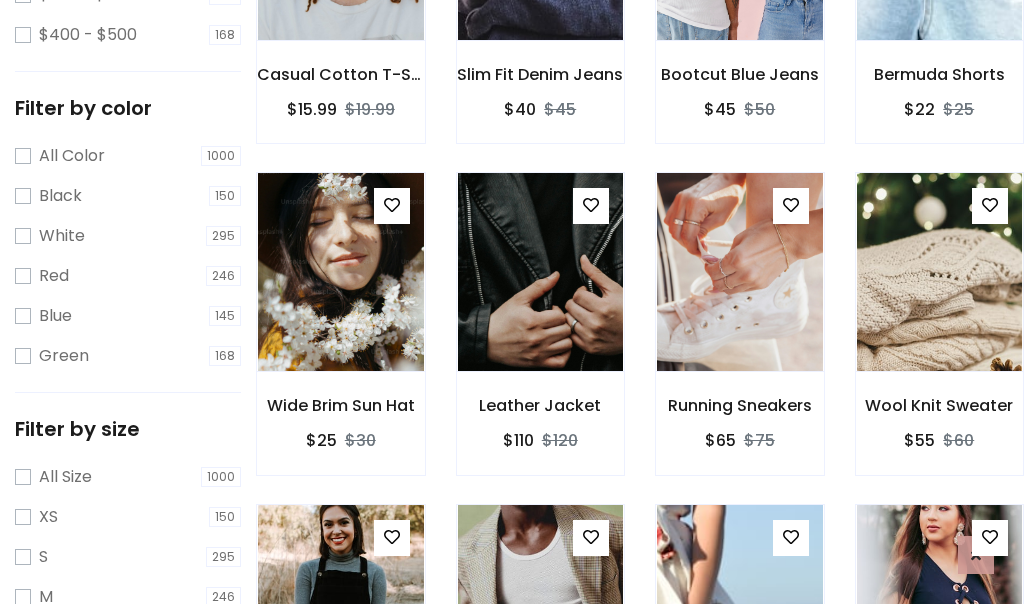 scroll, scrollTop: 0, scrollLeft: 0, axis: both 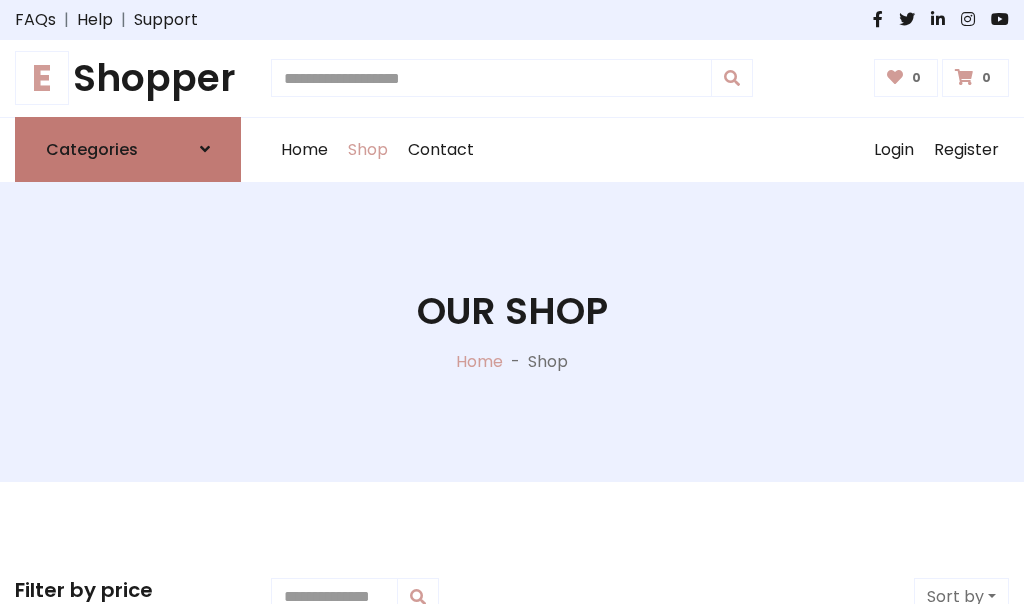 click on "Categories" at bounding box center (92, 149) 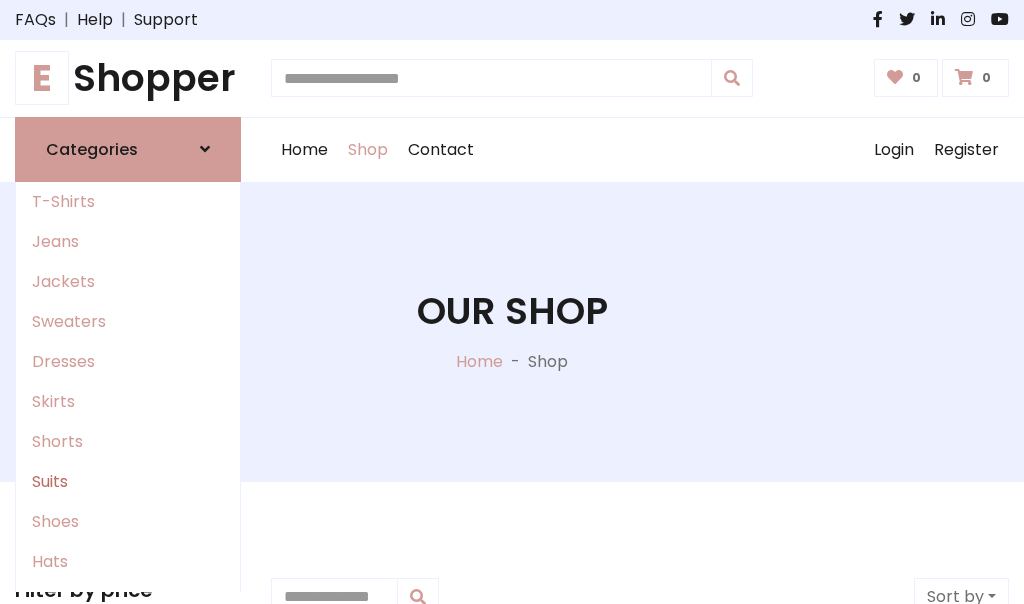 click on "Suits" at bounding box center (128, 482) 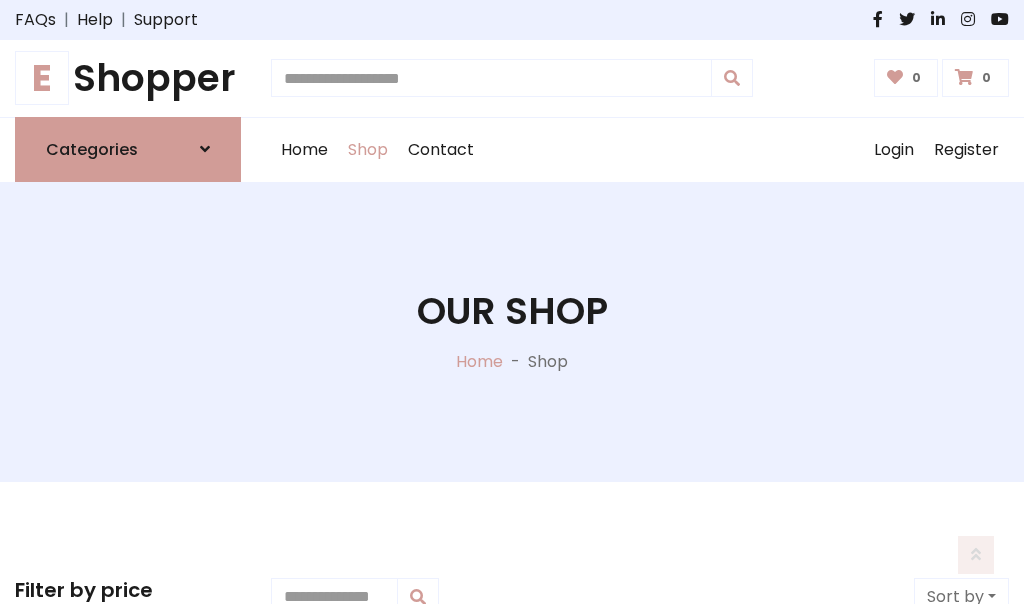 scroll, scrollTop: 1445, scrollLeft: 0, axis: vertical 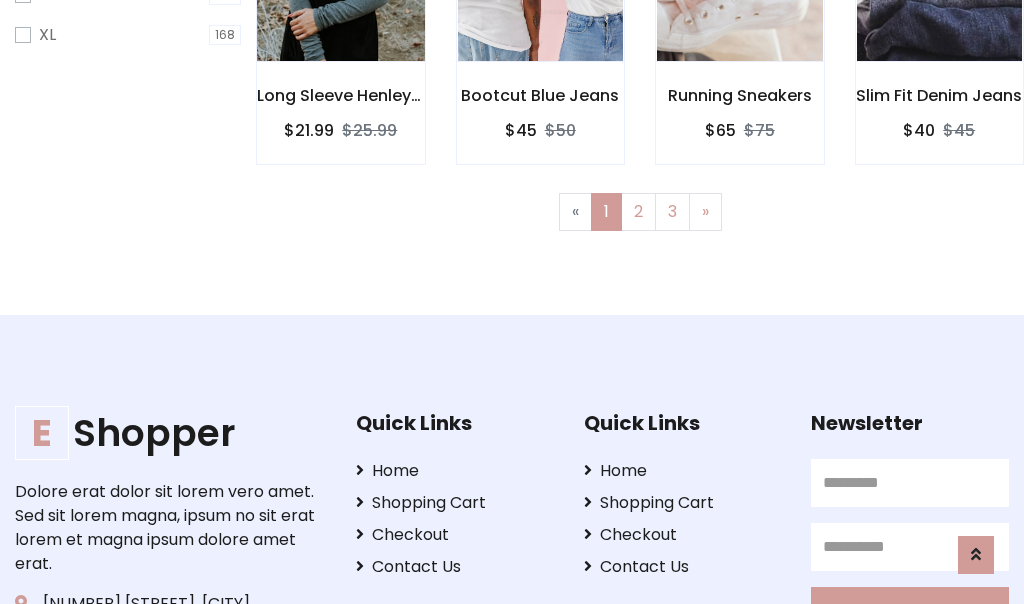 click at bounding box center [340, -38] 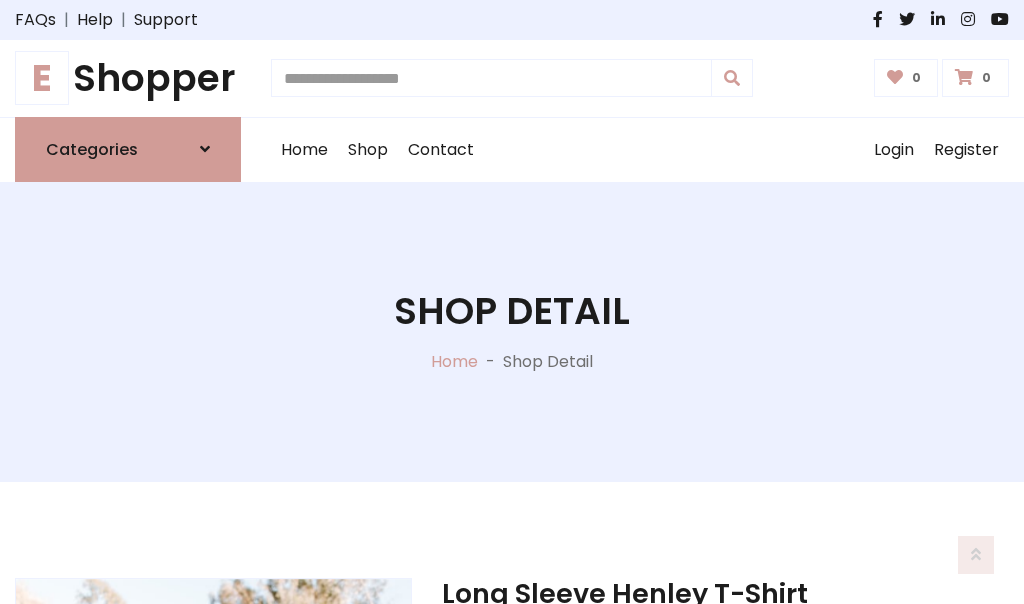 scroll, scrollTop: 1869, scrollLeft: 0, axis: vertical 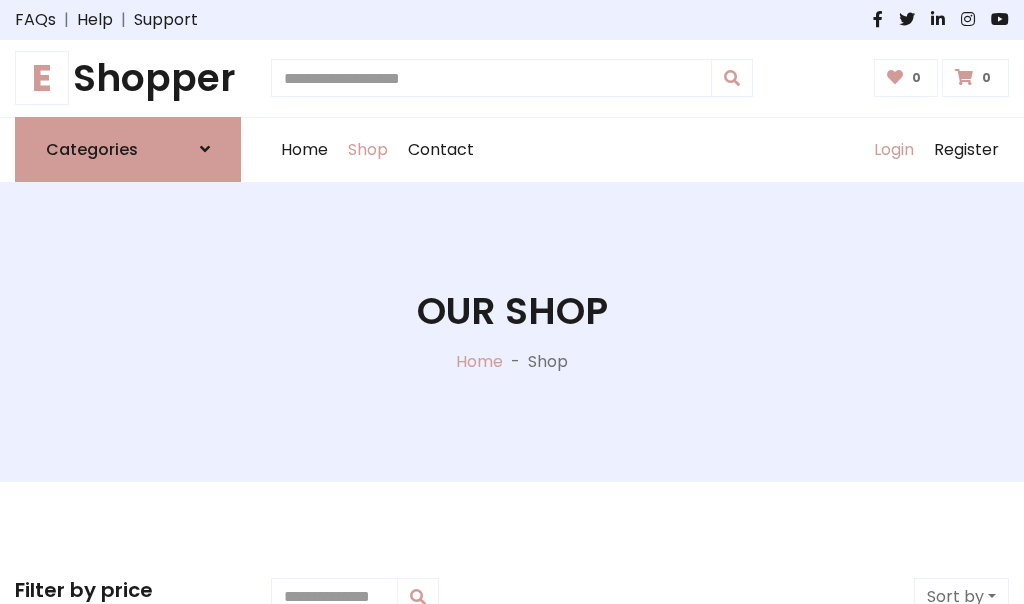click on "Login" at bounding box center [894, 150] 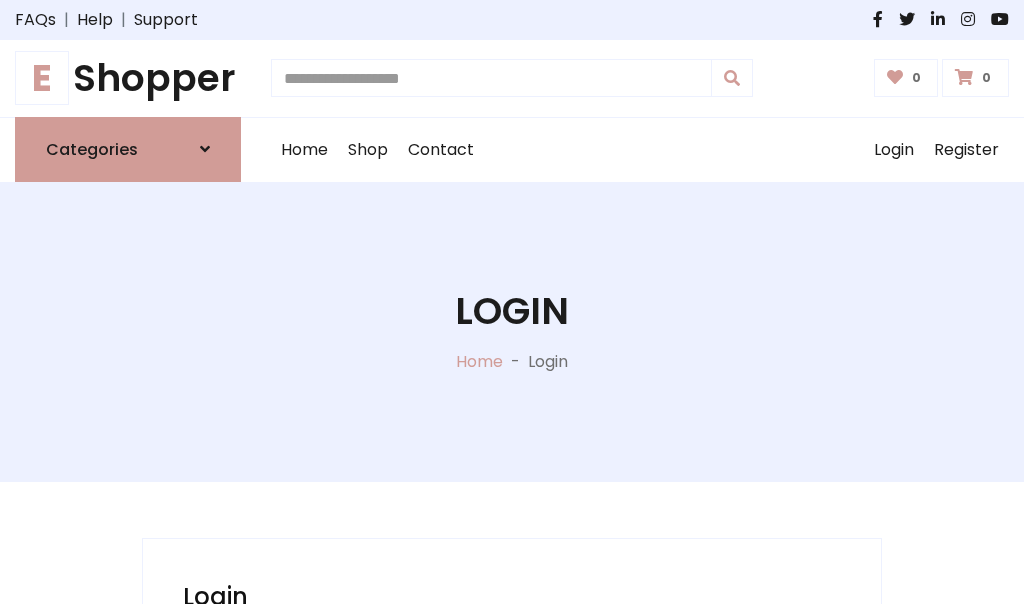 scroll, scrollTop: 0, scrollLeft: 0, axis: both 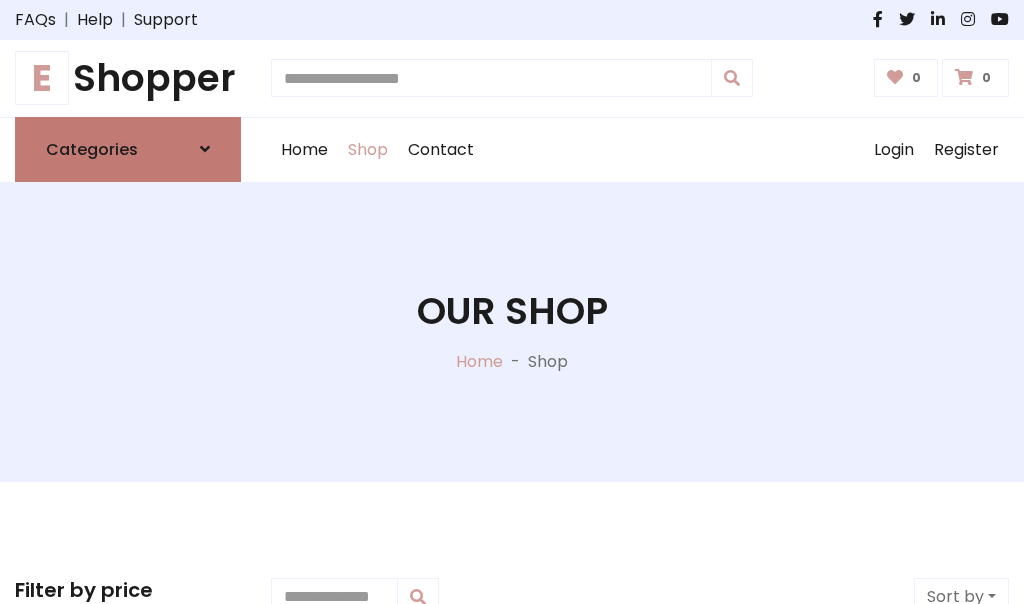 click at bounding box center [205, 149] 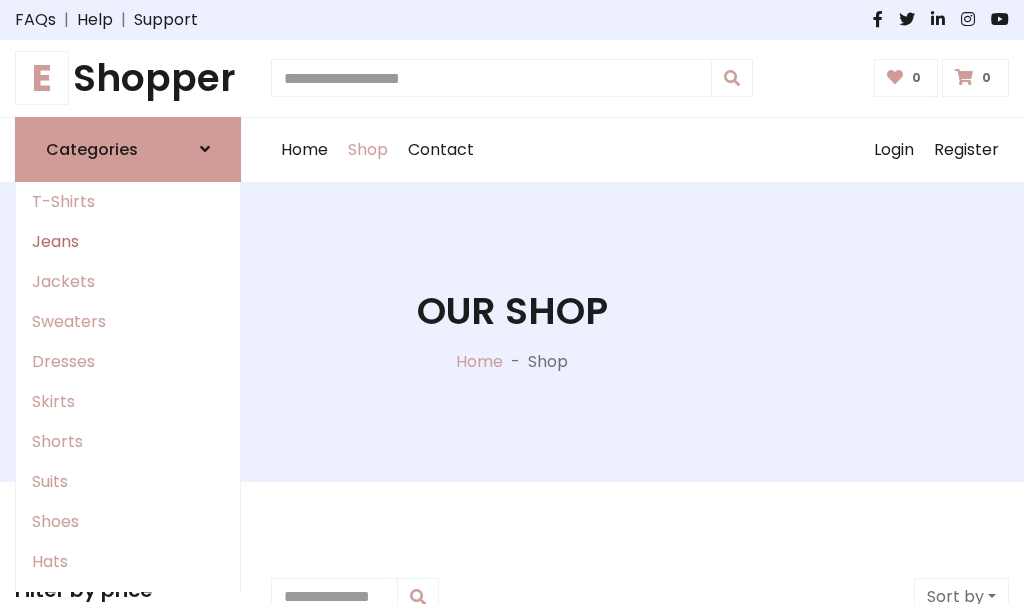 click on "Jeans" at bounding box center (128, 242) 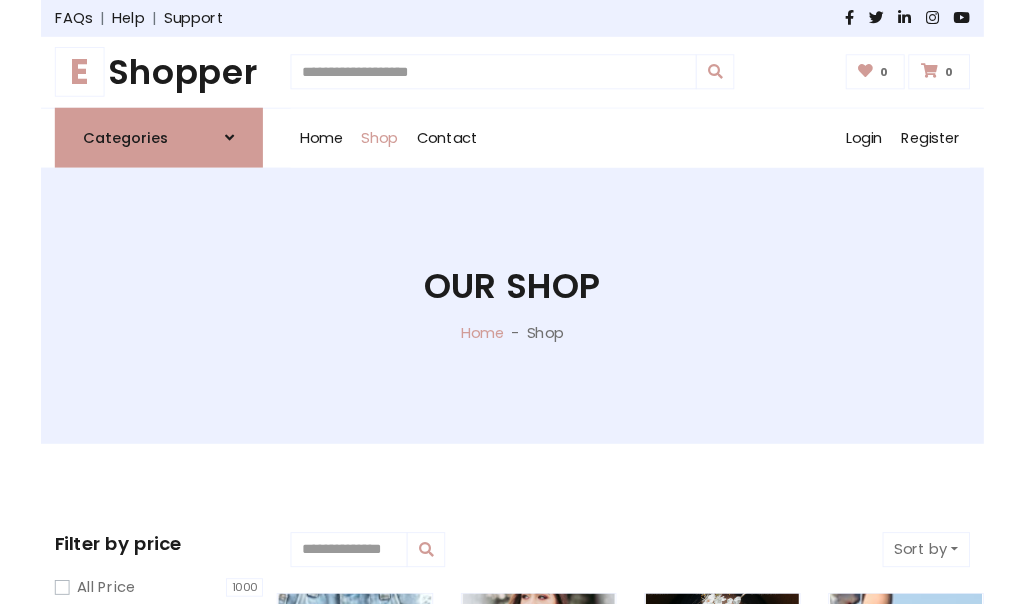 scroll, scrollTop: 0, scrollLeft: 0, axis: both 